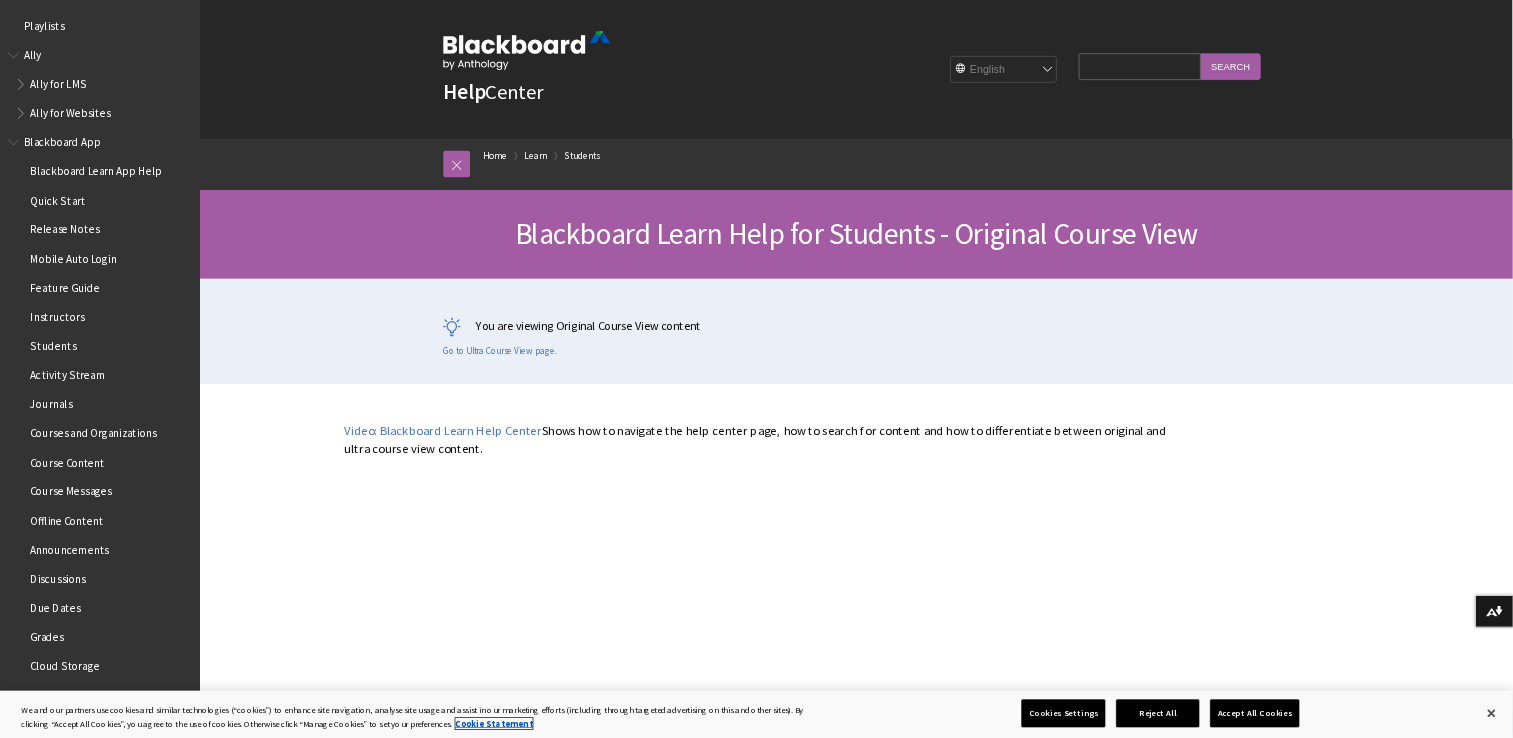 scroll, scrollTop: 0, scrollLeft: 0, axis: both 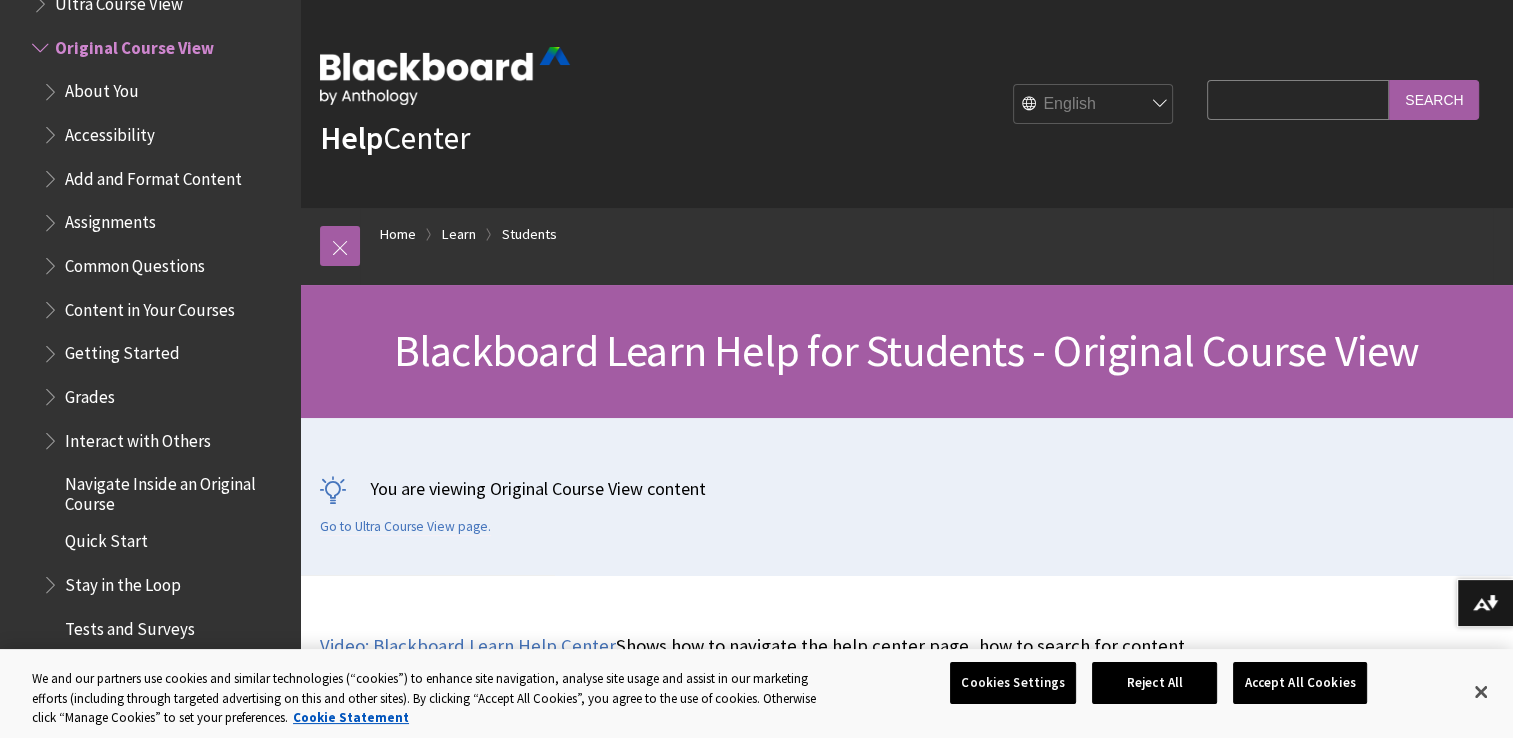 click on "Assignments" at bounding box center [165, 223] 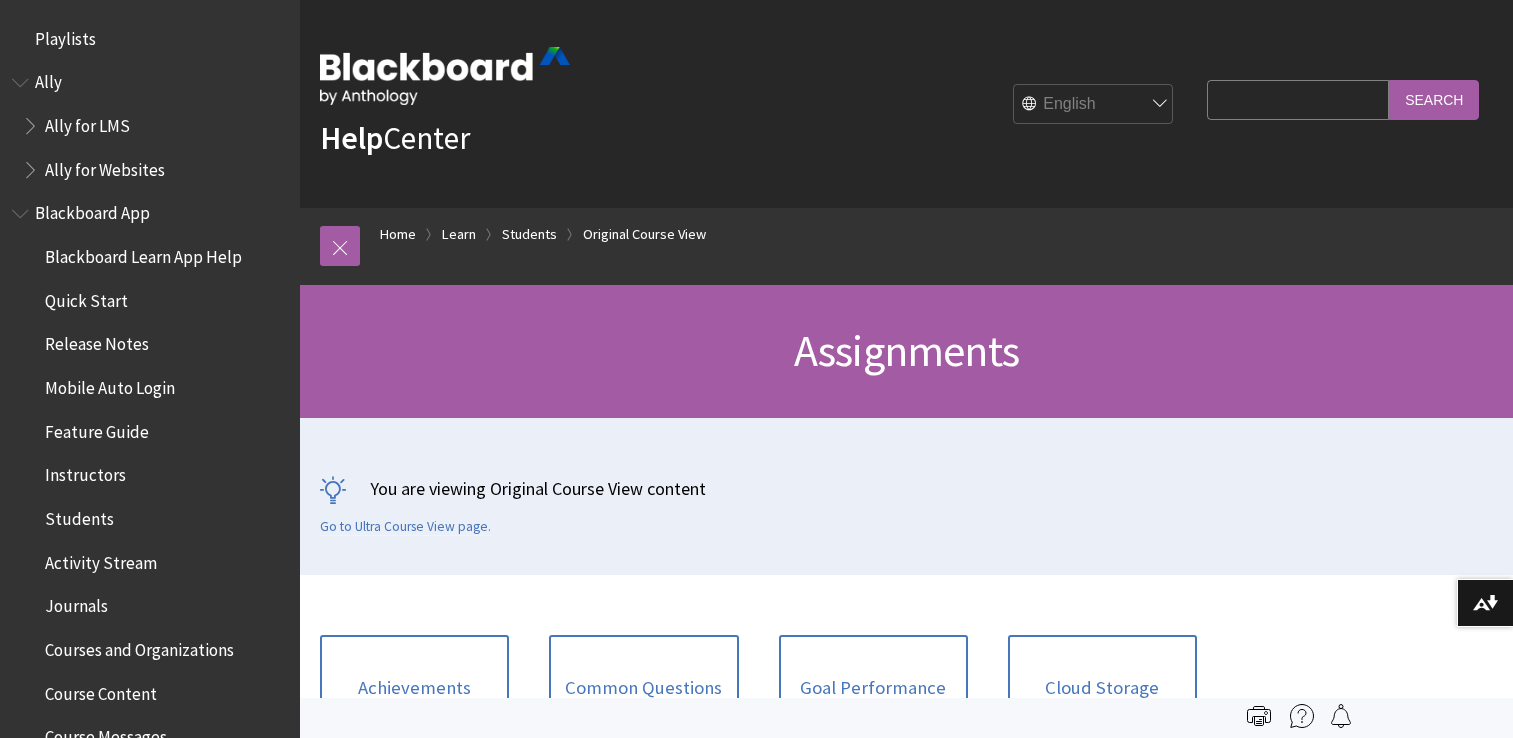 scroll, scrollTop: 0, scrollLeft: 0, axis: both 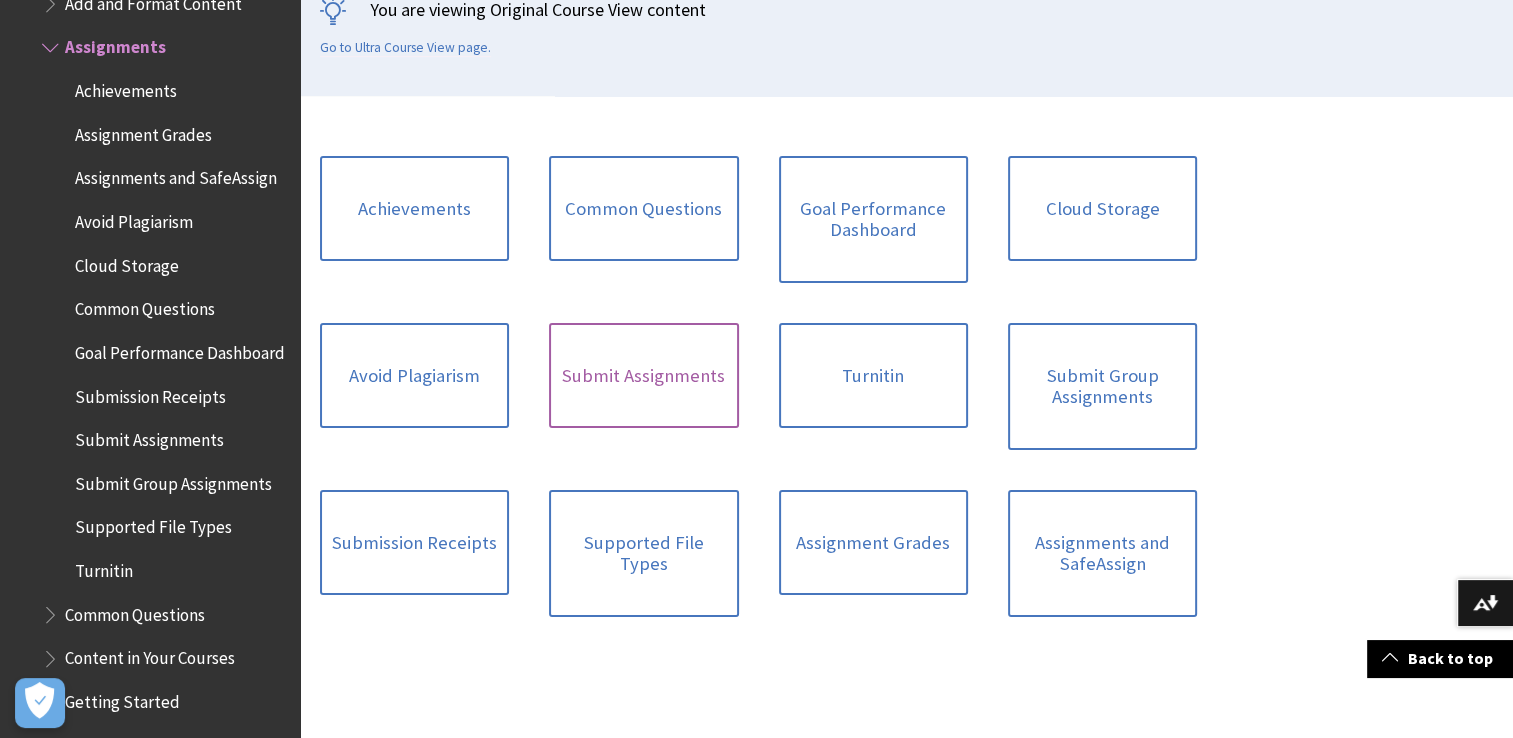 click on "Submit Assignments" at bounding box center [643, 376] 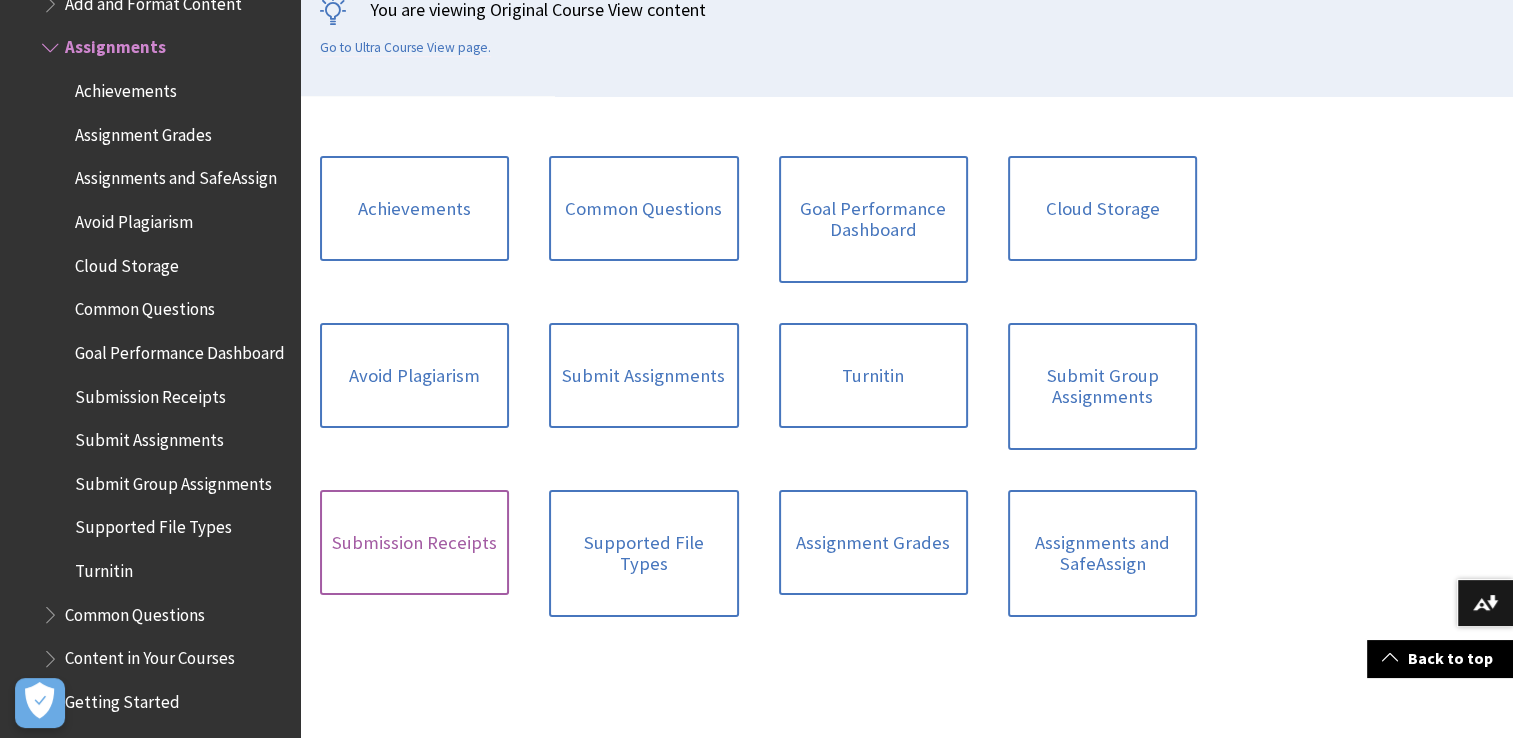 click on "Submission Receipts" at bounding box center (414, 543) 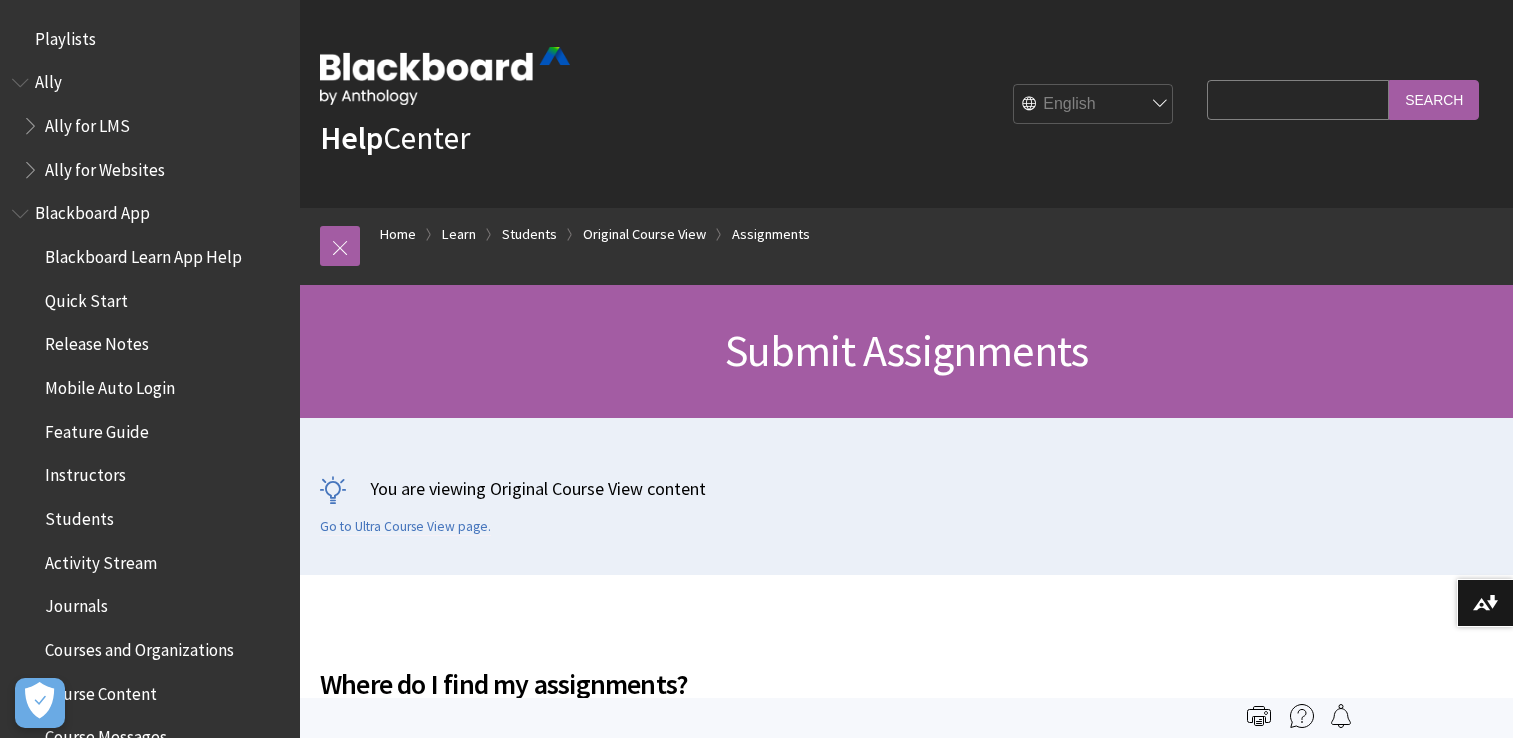 scroll, scrollTop: 0, scrollLeft: 0, axis: both 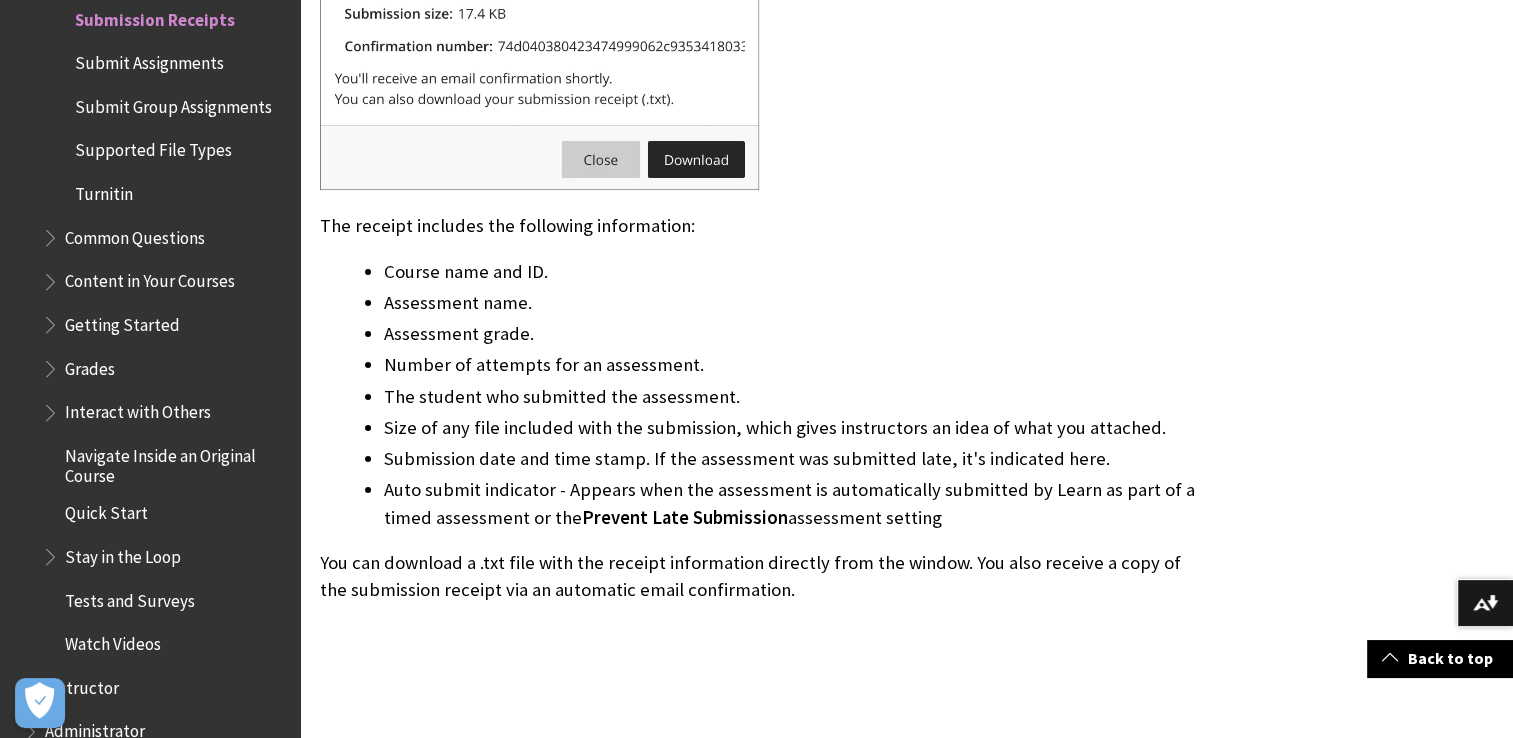 click at bounding box center (539, -60) 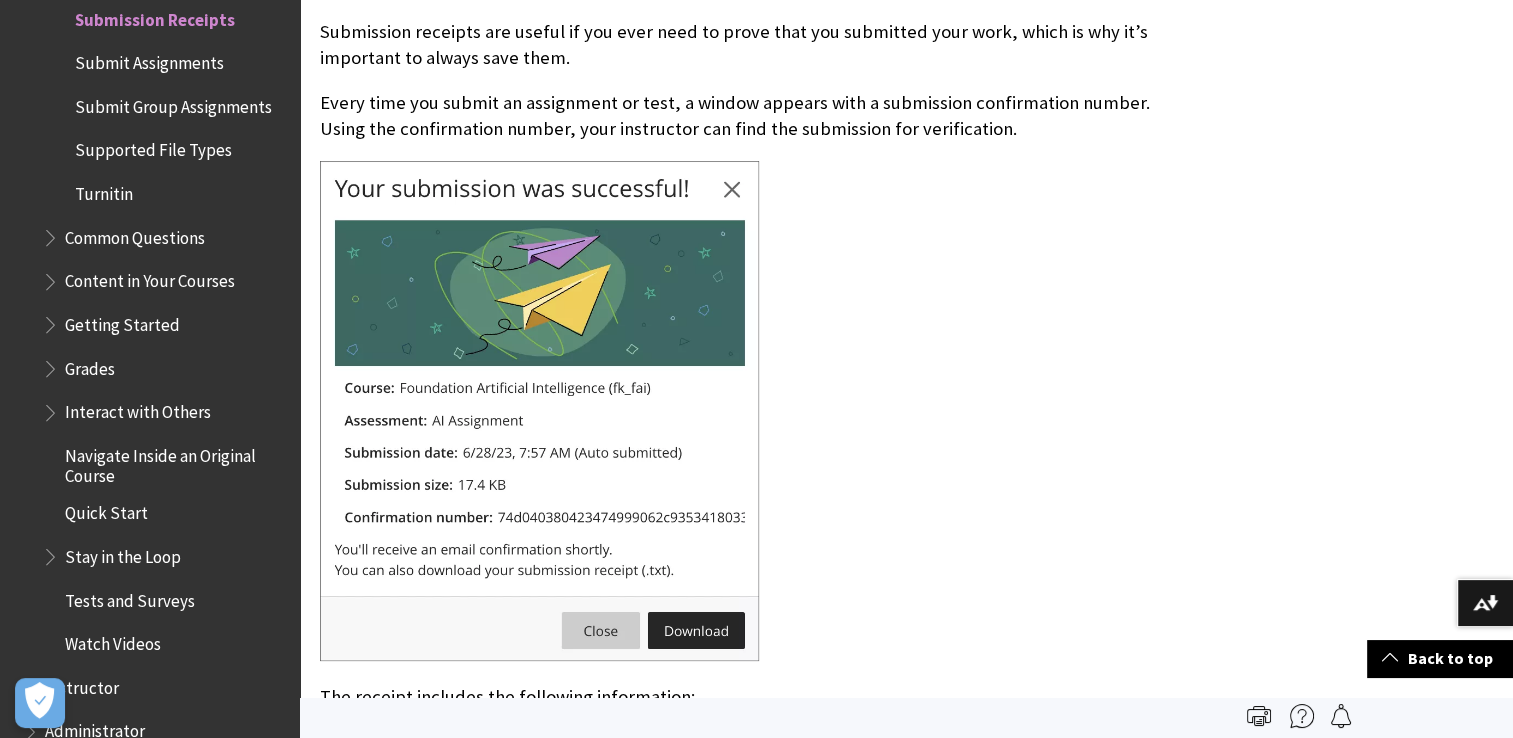 scroll, scrollTop: 488, scrollLeft: 0, axis: vertical 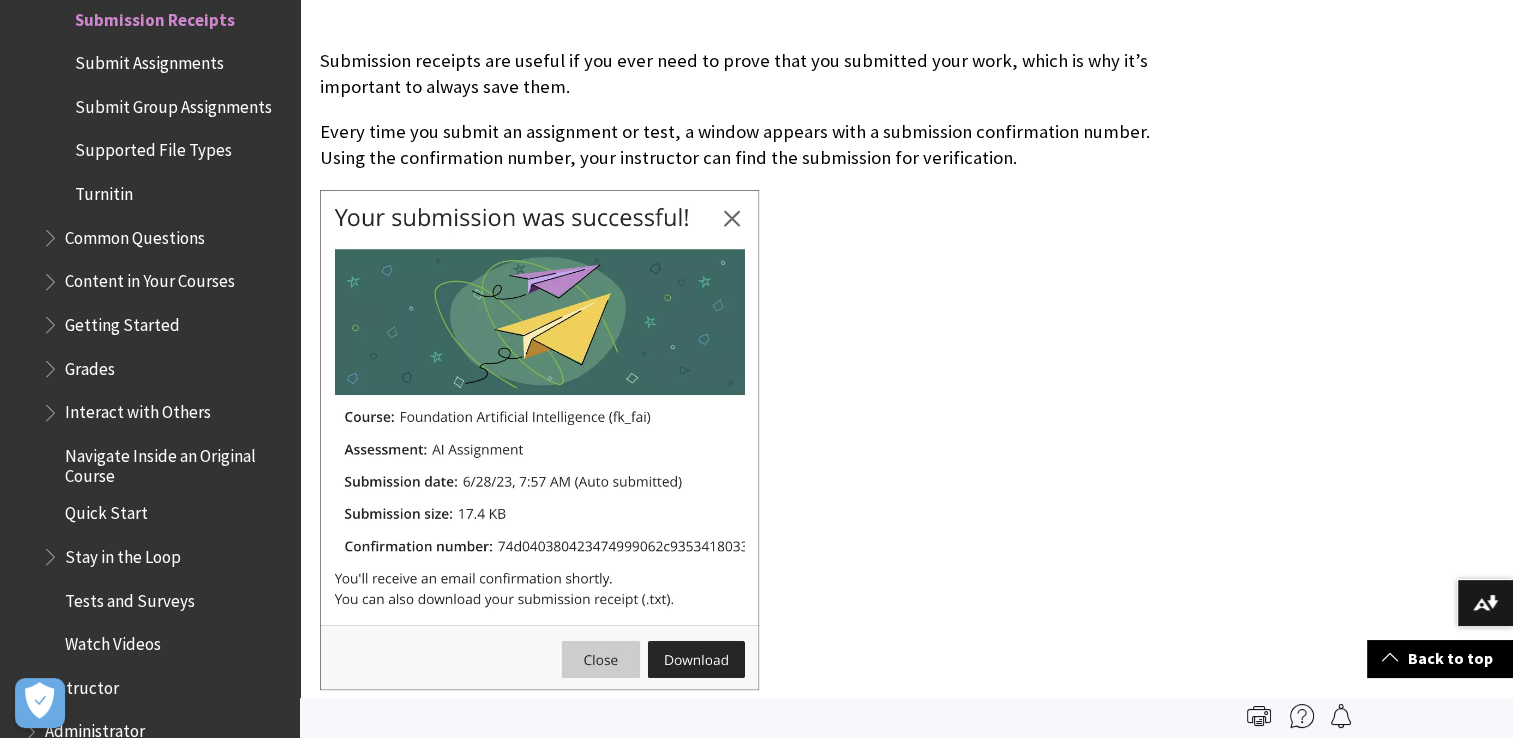 click at bounding box center (539, 440) 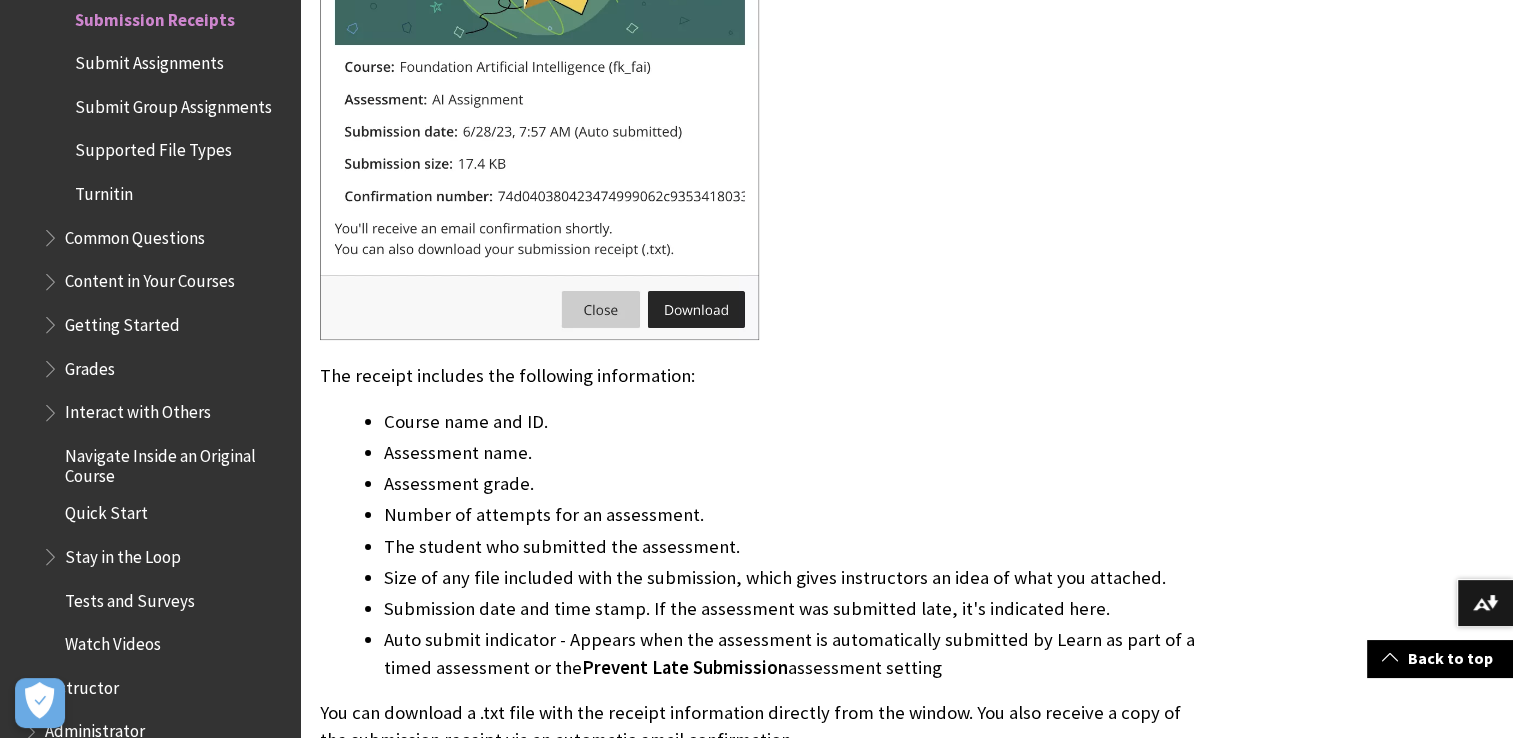 scroll, scrollTop: 935, scrollLeft: 0, axis: vertical 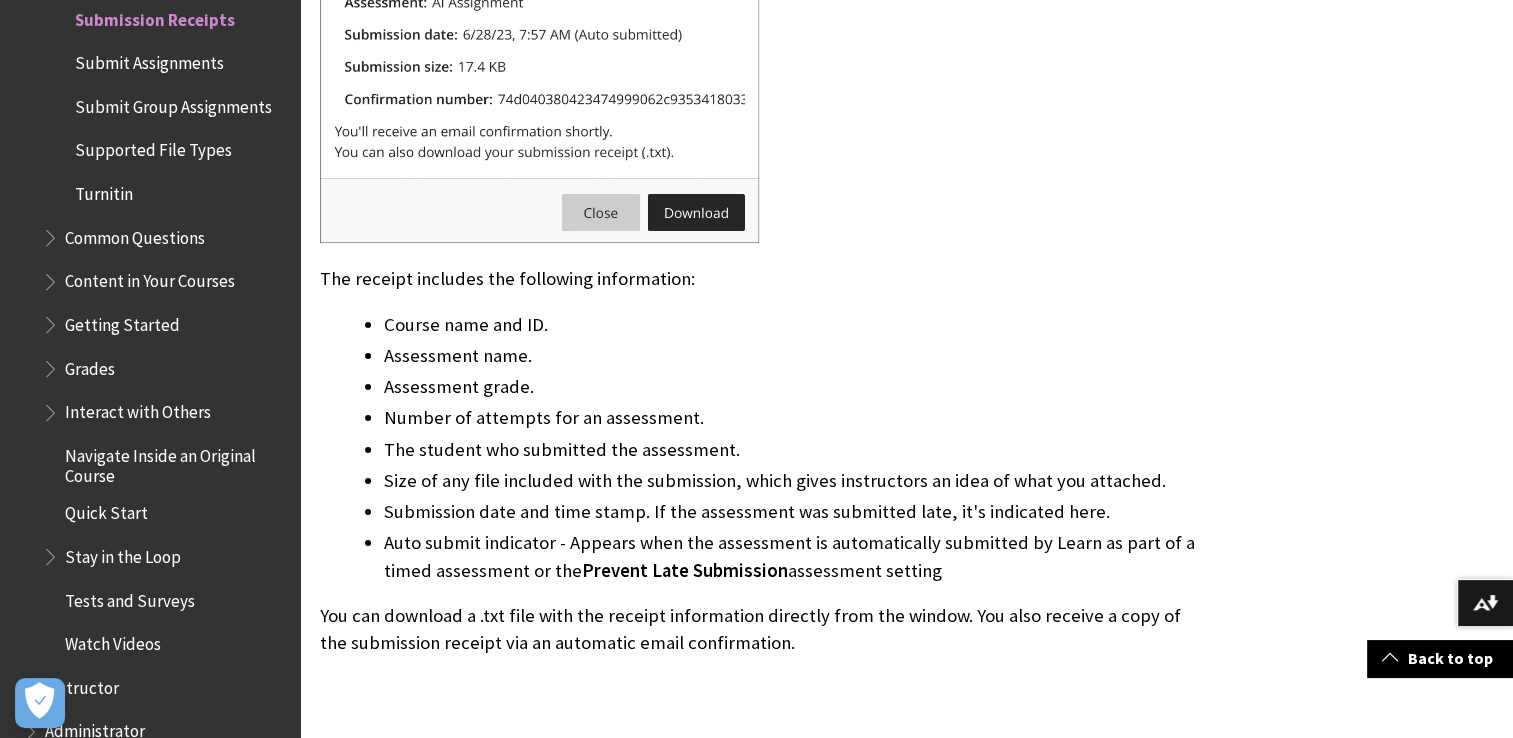 click on "Content in Your Courses" at bounding box center [150, 278] 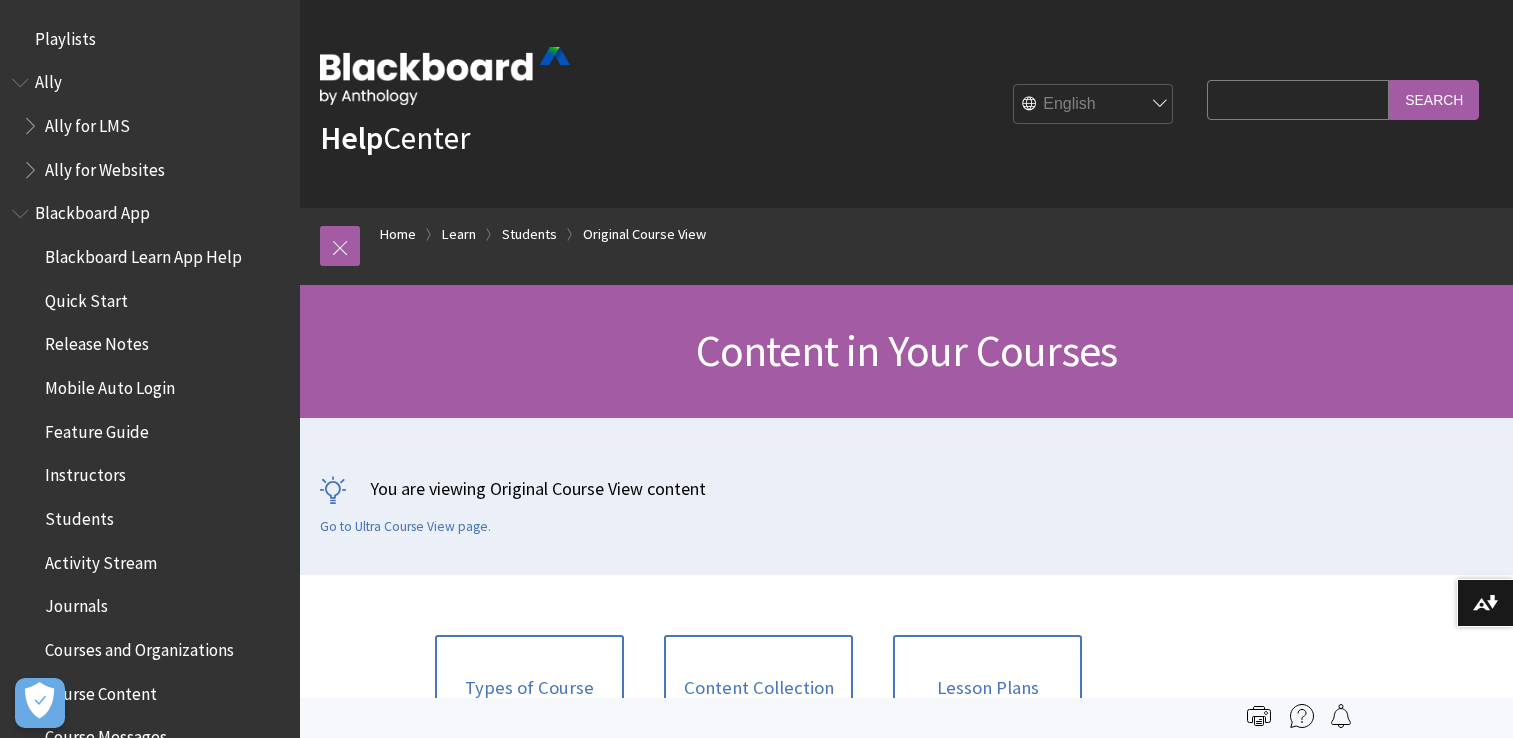 scroll, scrollTop: 0, scrollLeft: 0, axis: both 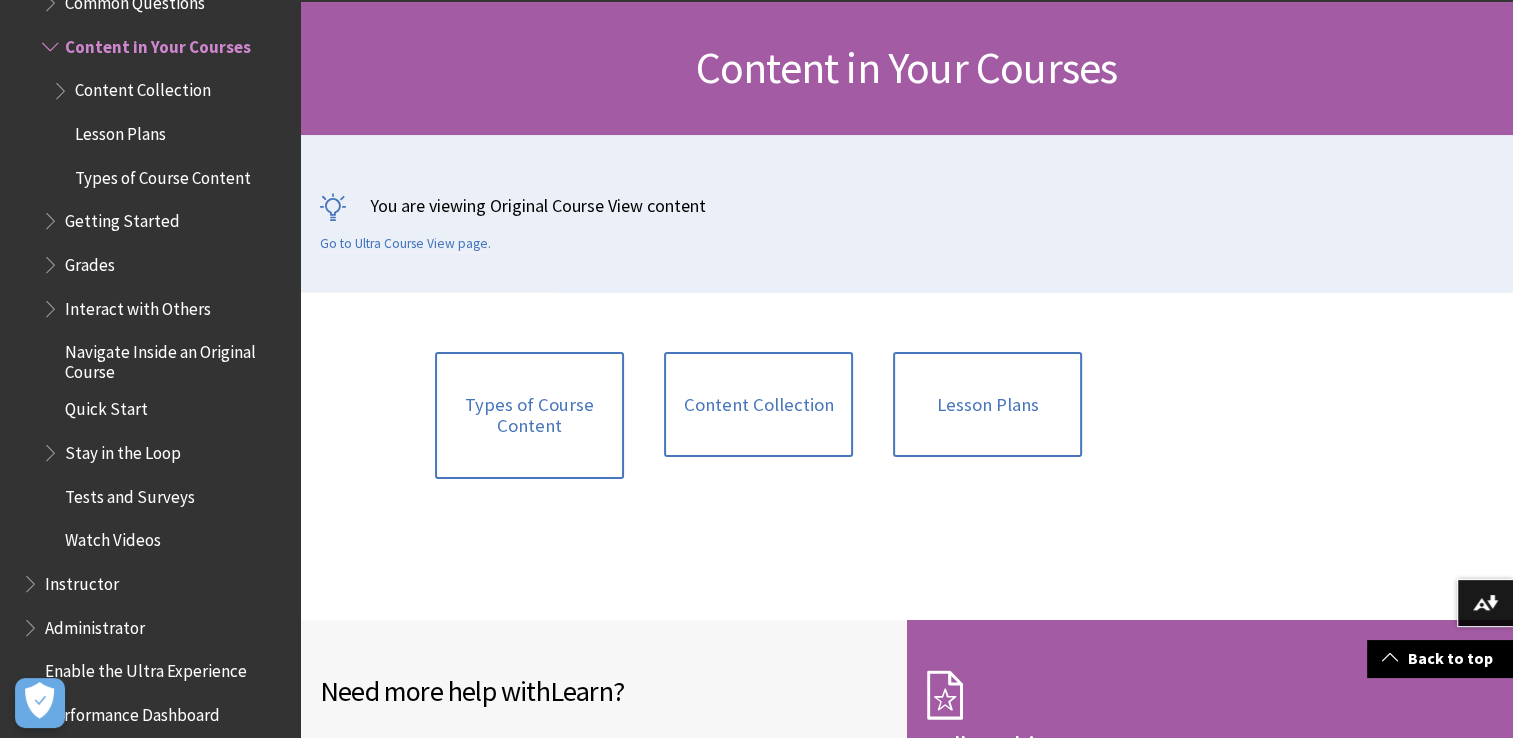 click on "You are viewing Original Course View content
Go to Ultra Course View page." at bounding box center [906, 213] 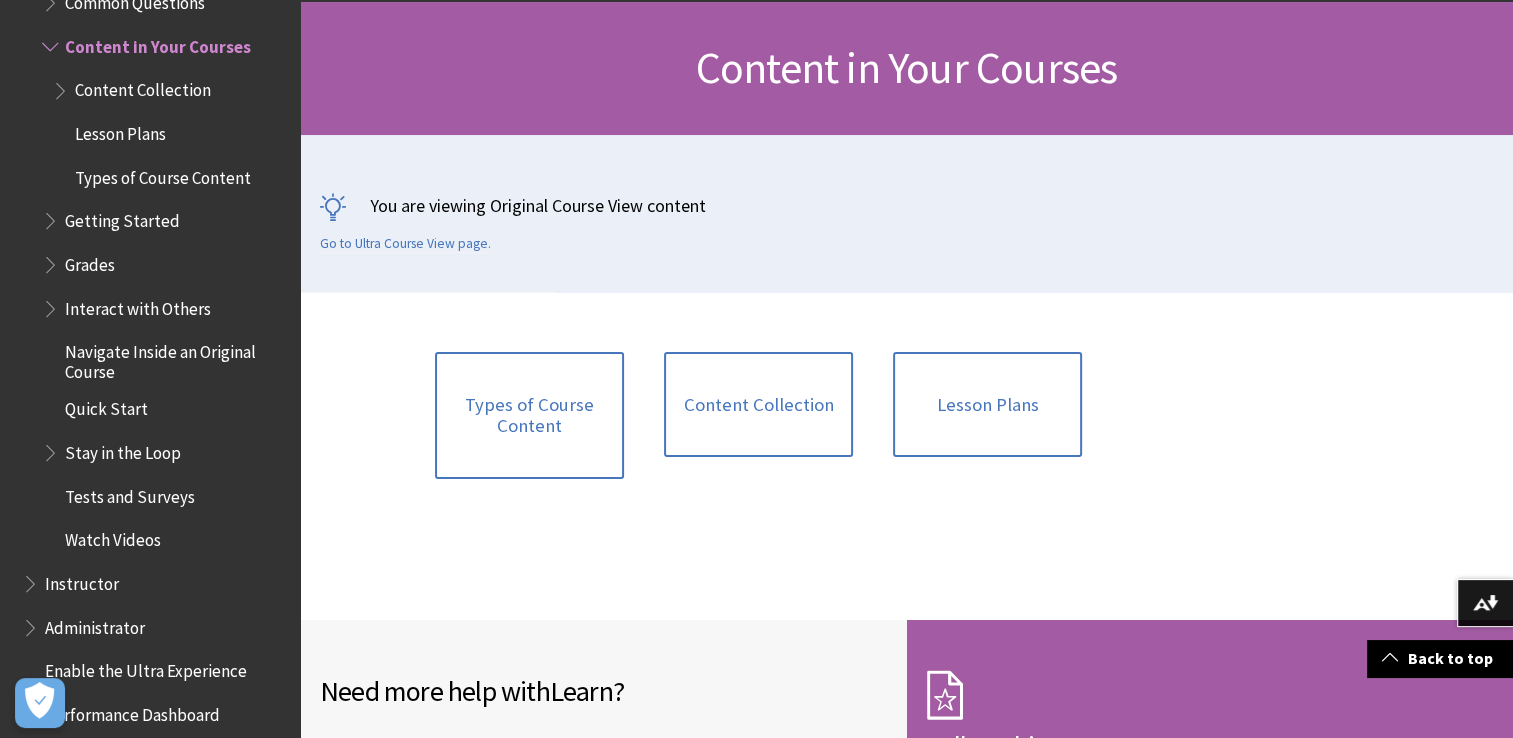click on "Lesson Plans" at bounding box center (120, 130) 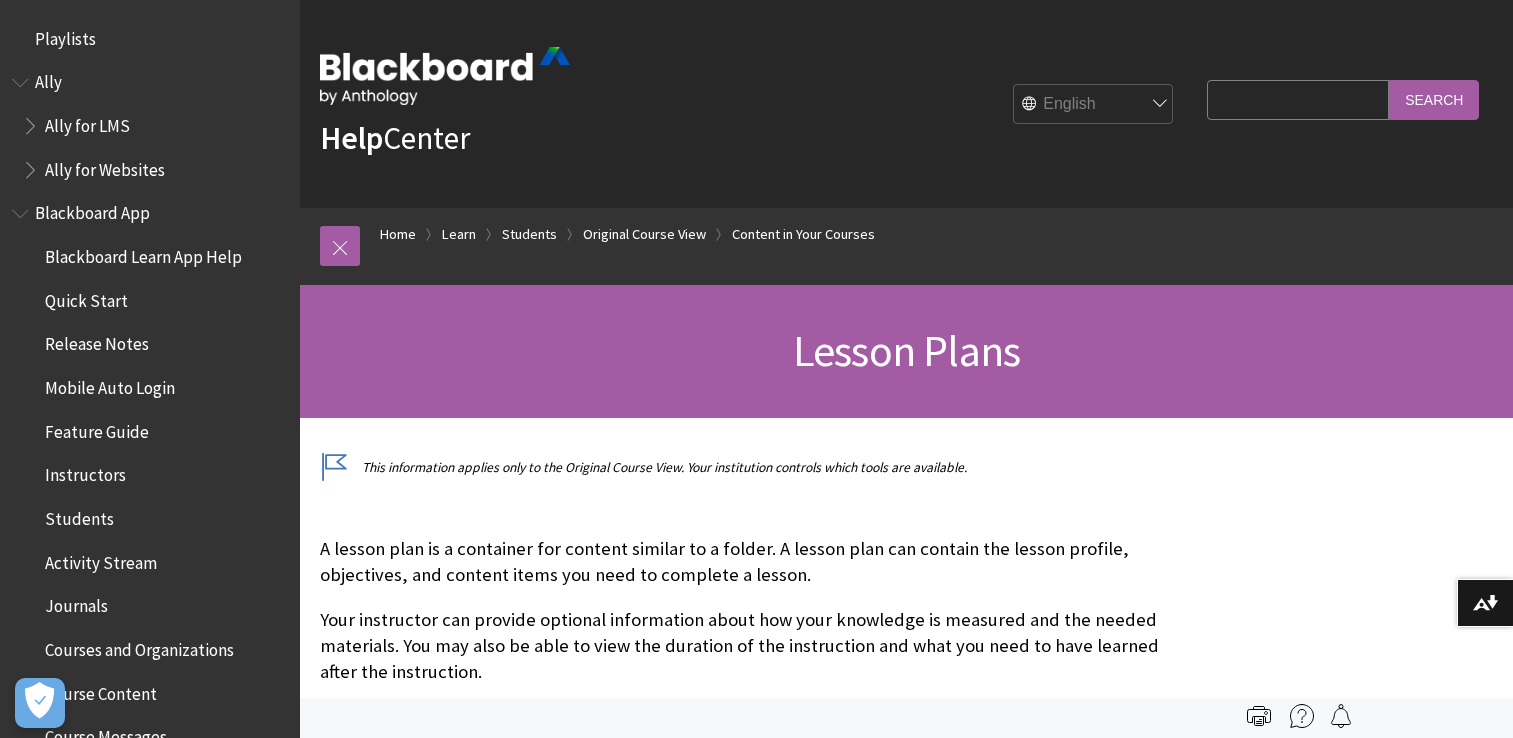 scroll, scrollTop: 0, scrollLeft: 0, axis: both 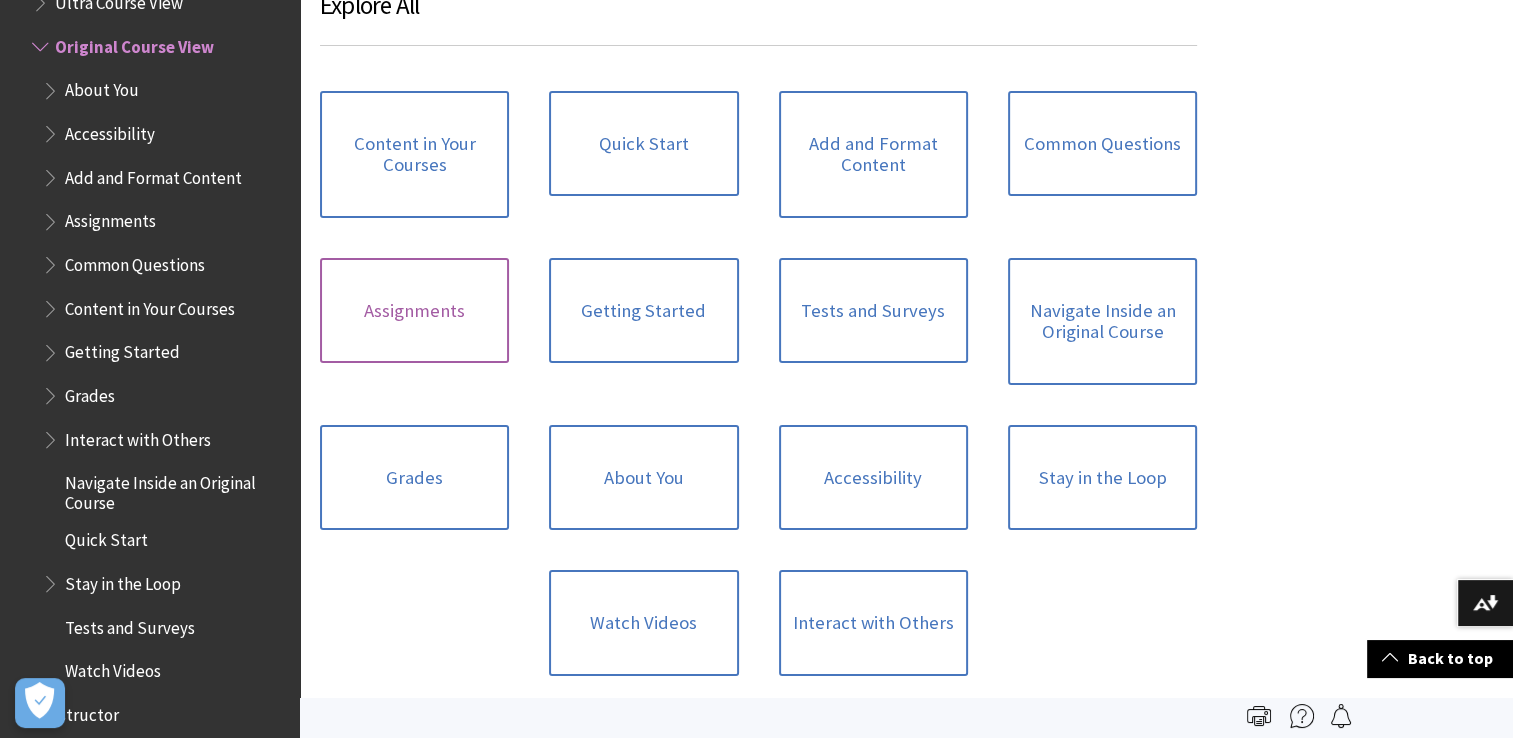 click on "Assignments" at bounding box center [414, 311] 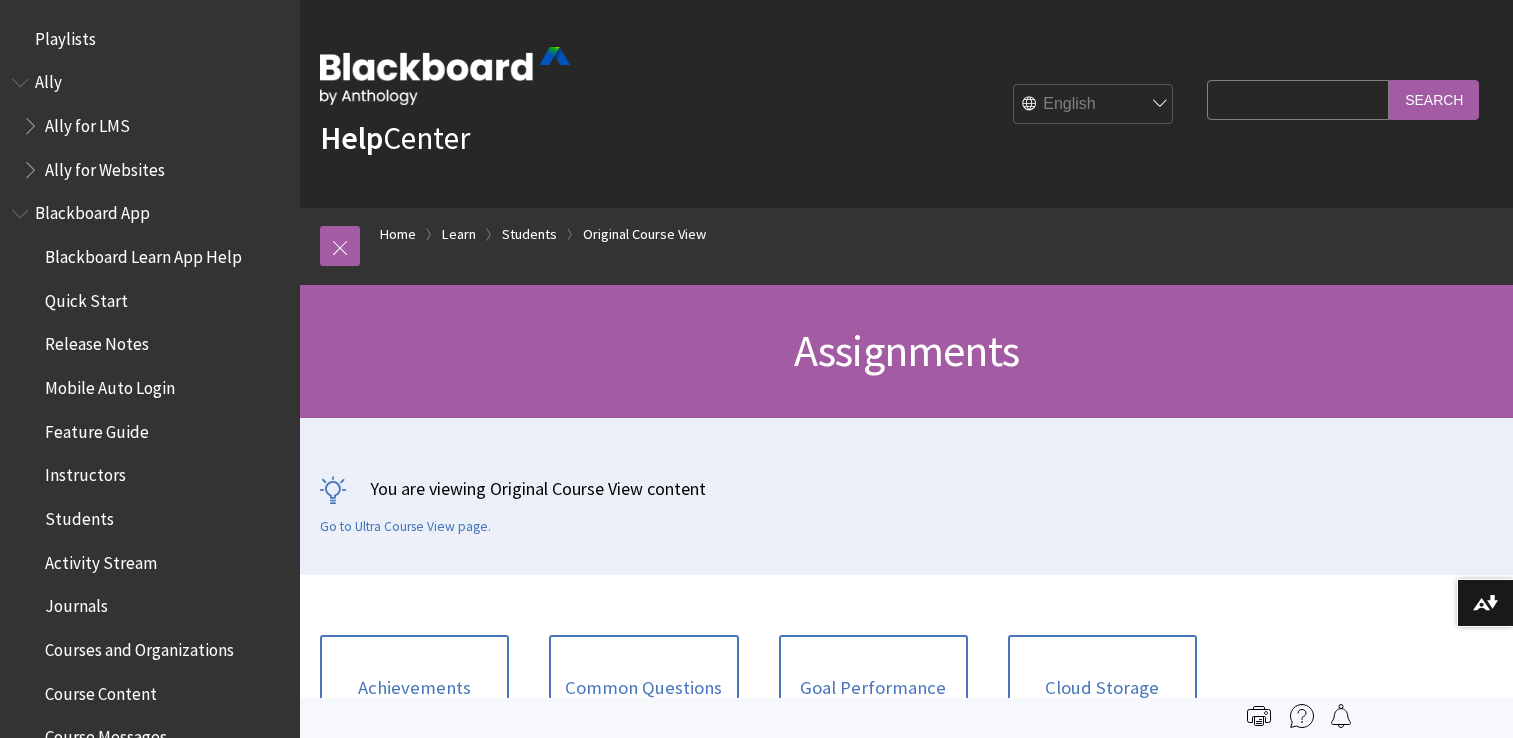 scroll, scrollTop: 0, scrollLeft: 0, axis: both 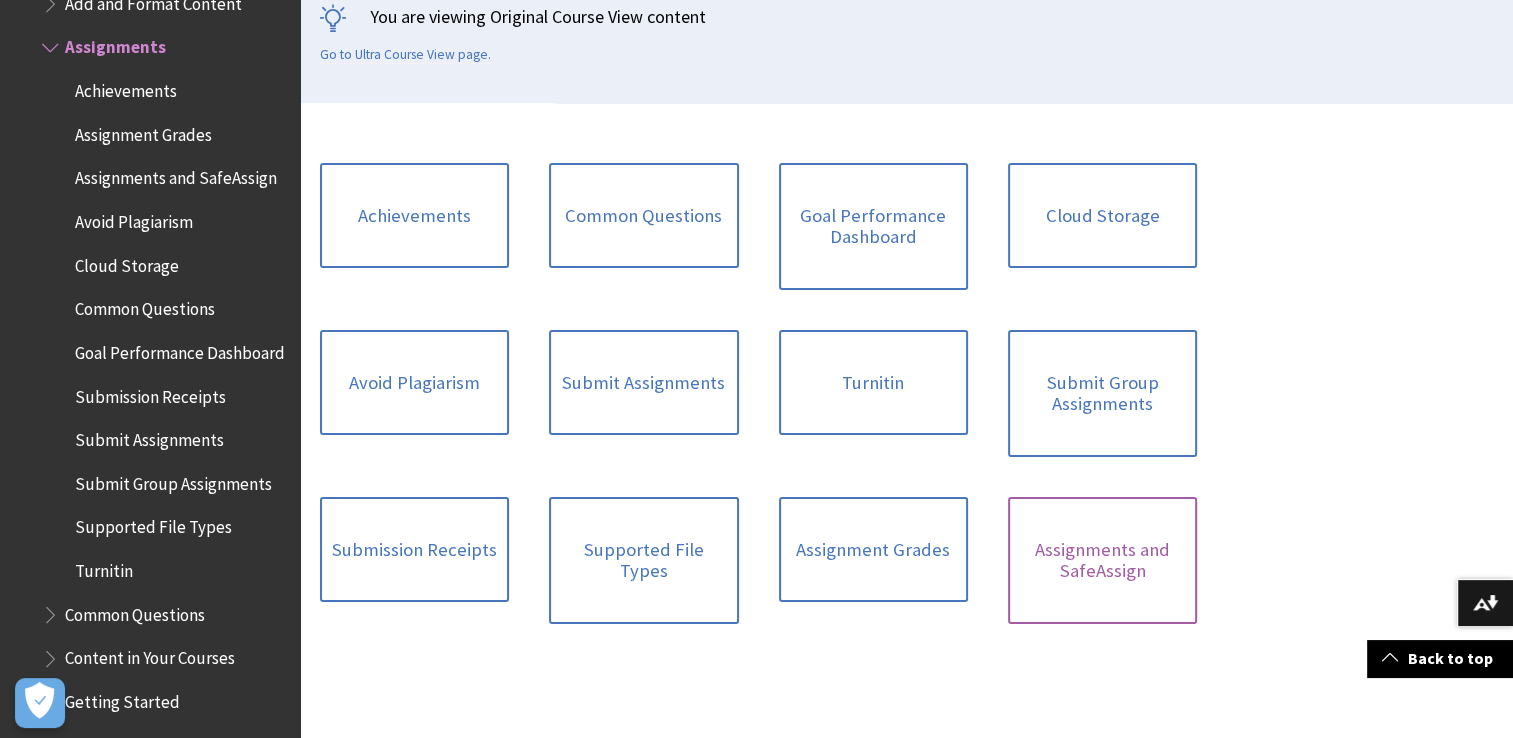 click on "Assignments and SafeAssign" at bounding box center (1102, 560) 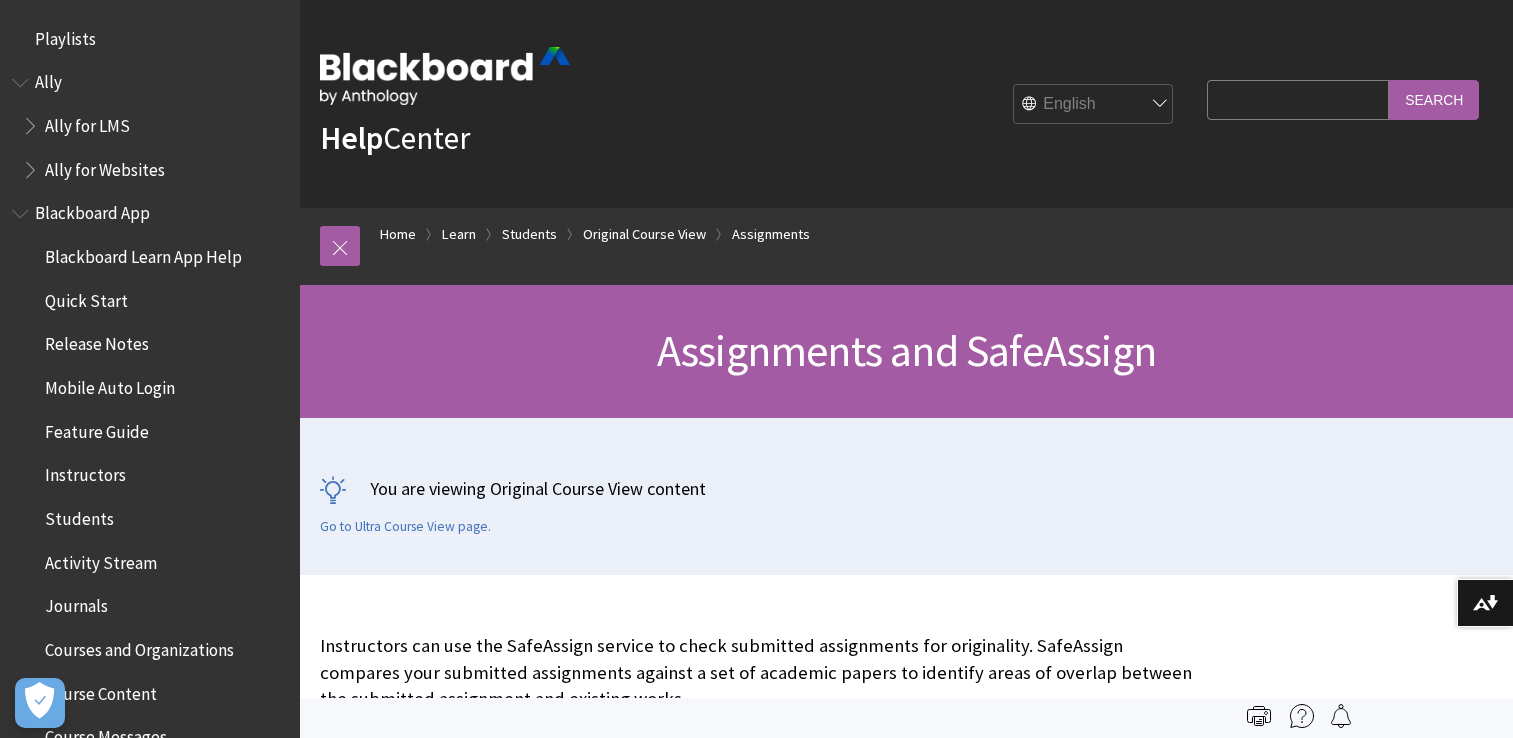 scroll, scrollTop: 0, scrollLeft: 0, axis: both 